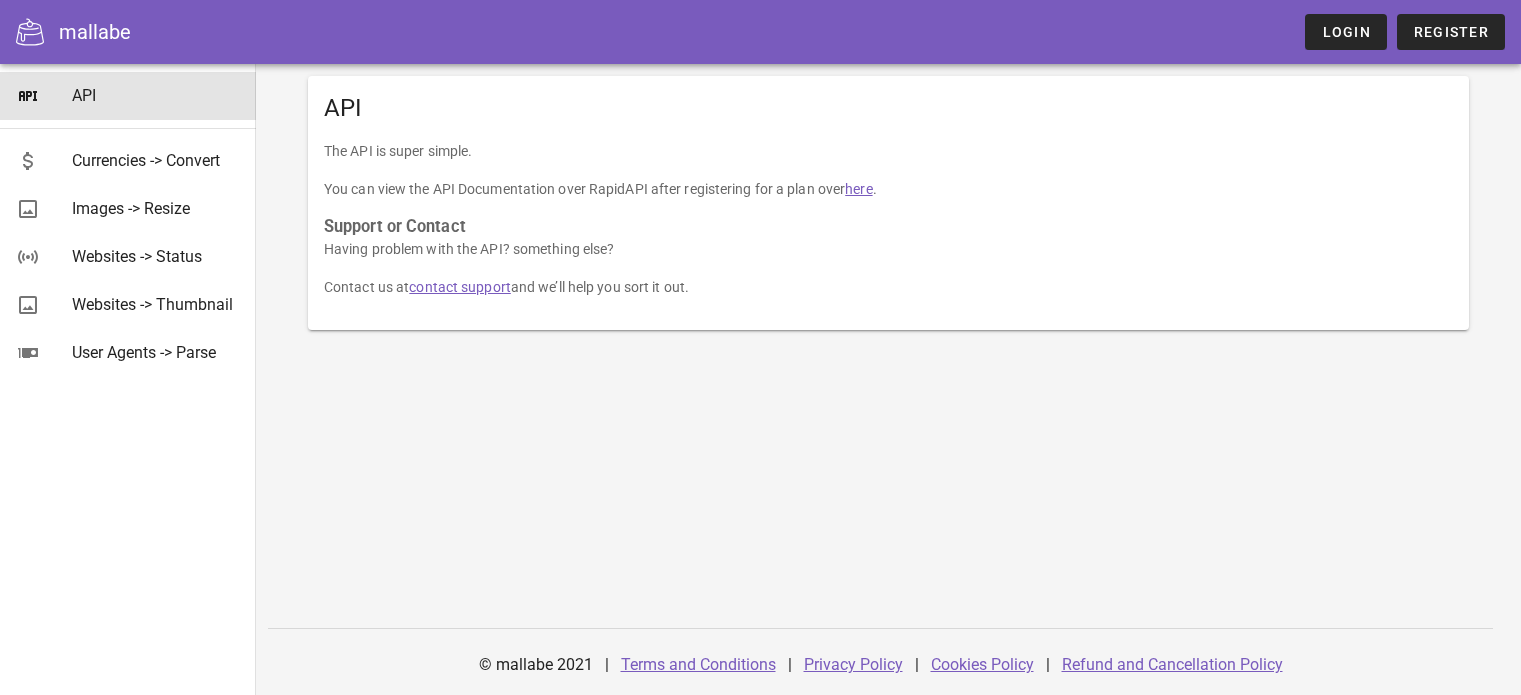 scroll, scrollTop: 0, scrollLeft: 0, axis: both 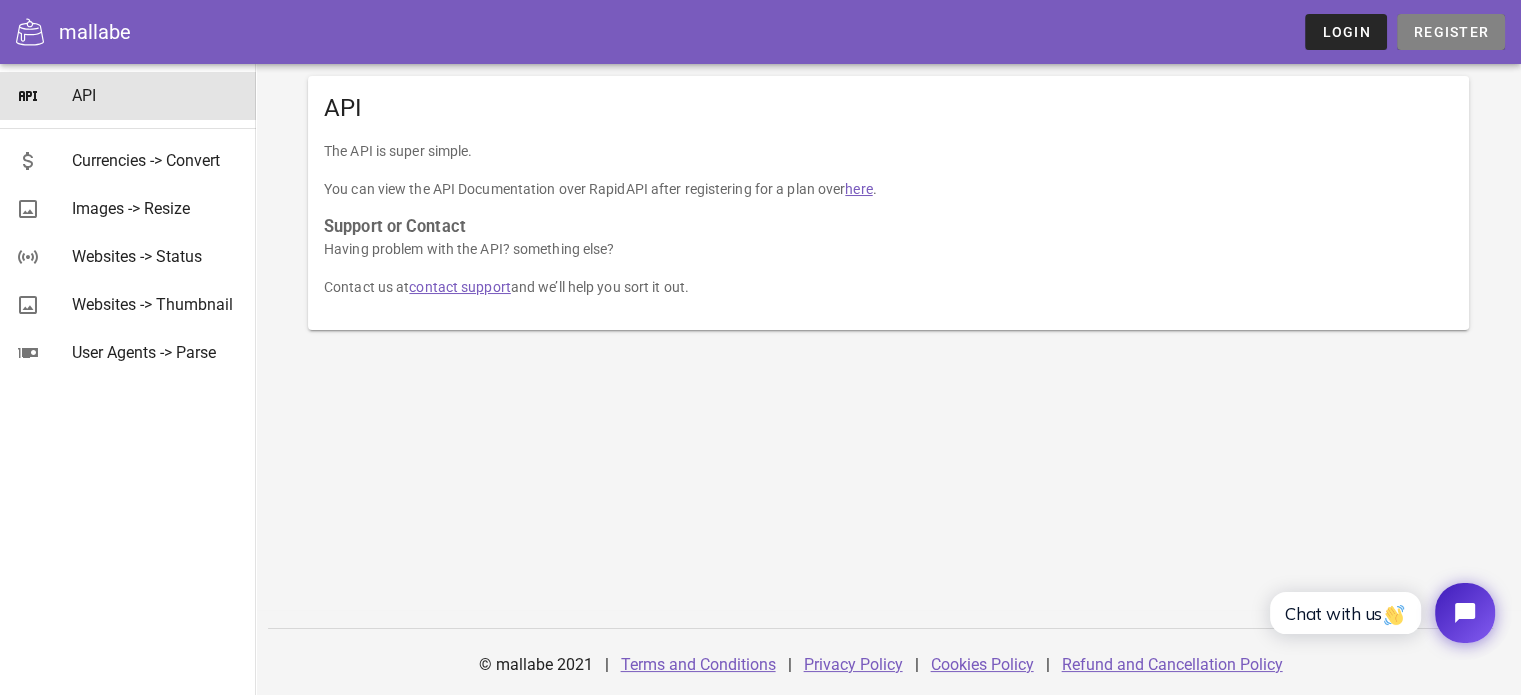 click on "Register" at bounding box center [1451, 32] 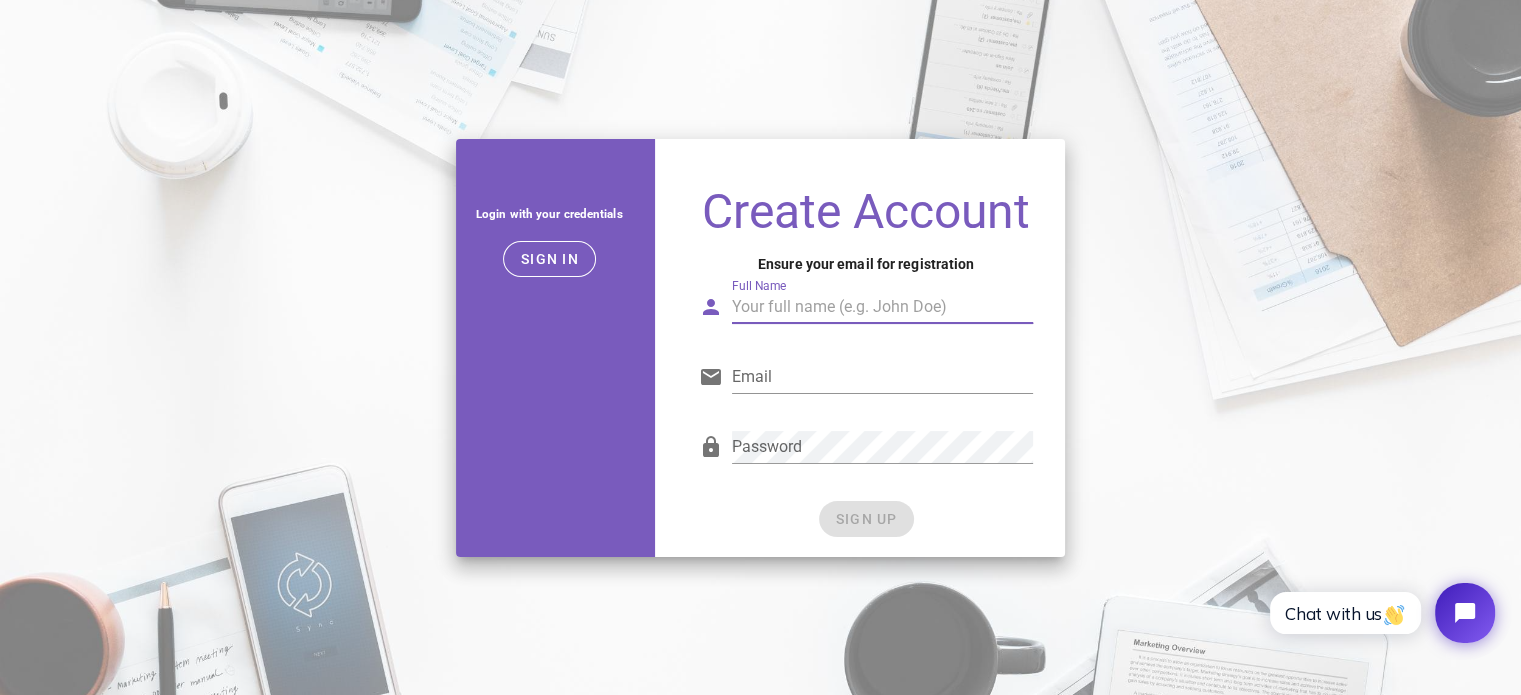 click on "Full Name" at bounding box center [883, 307] 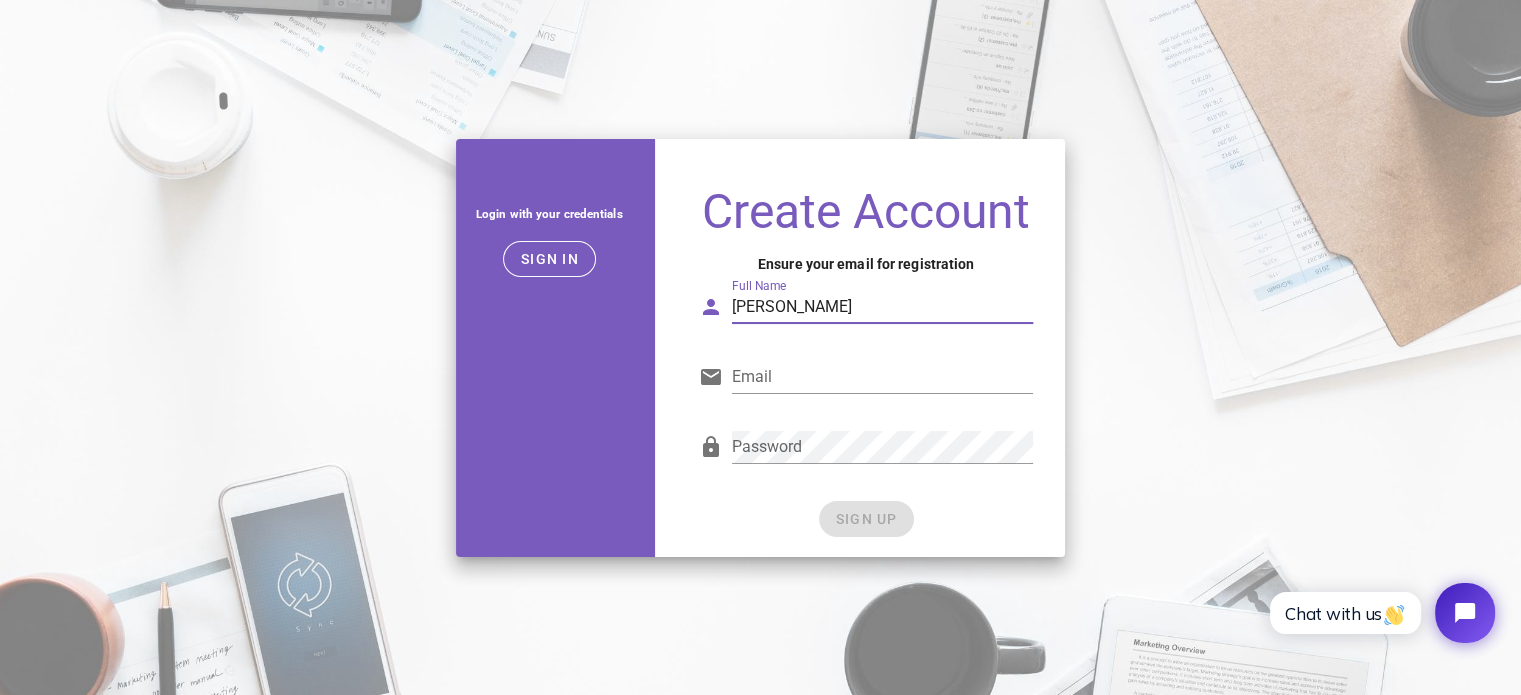 type on "[PERSON_NAME]" 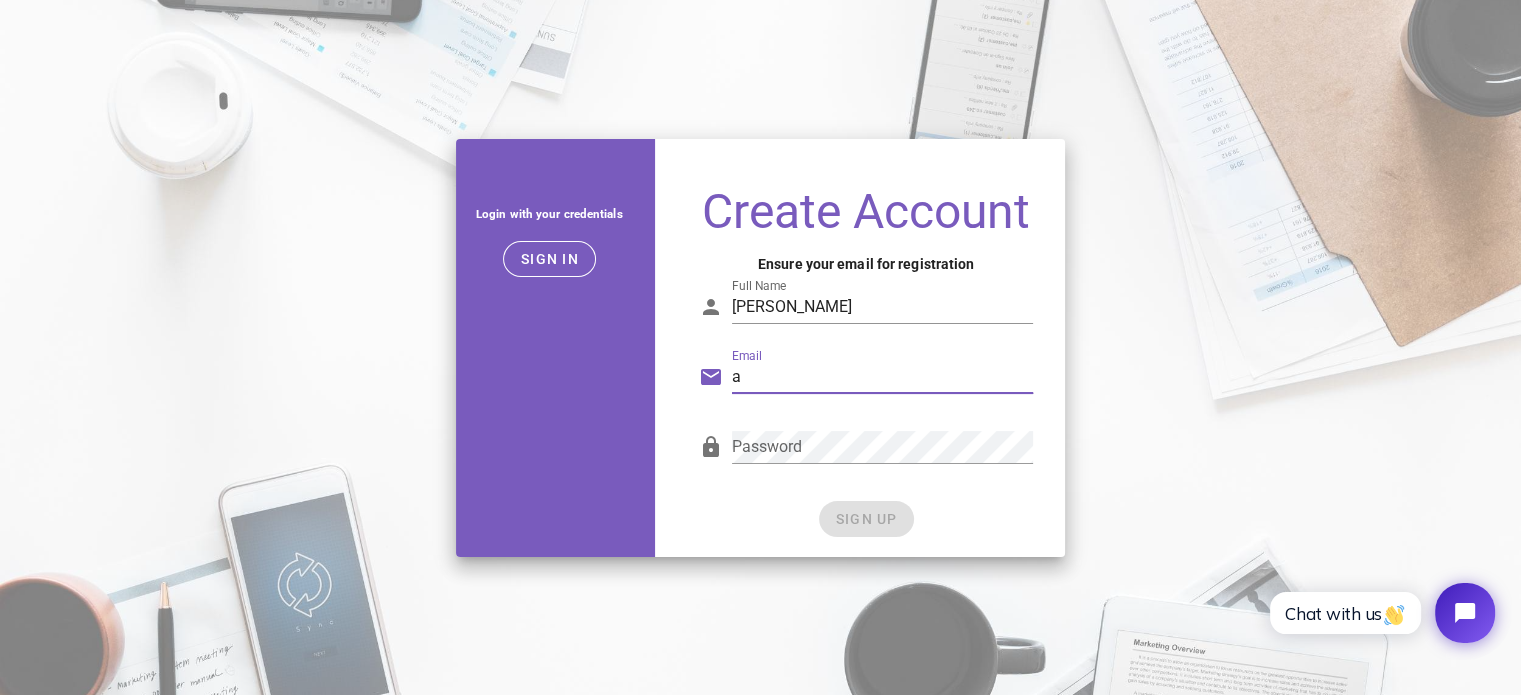 type on "[PERSON_NAME][EMAIL_ADDRESS][DOMAIN_NAME]" 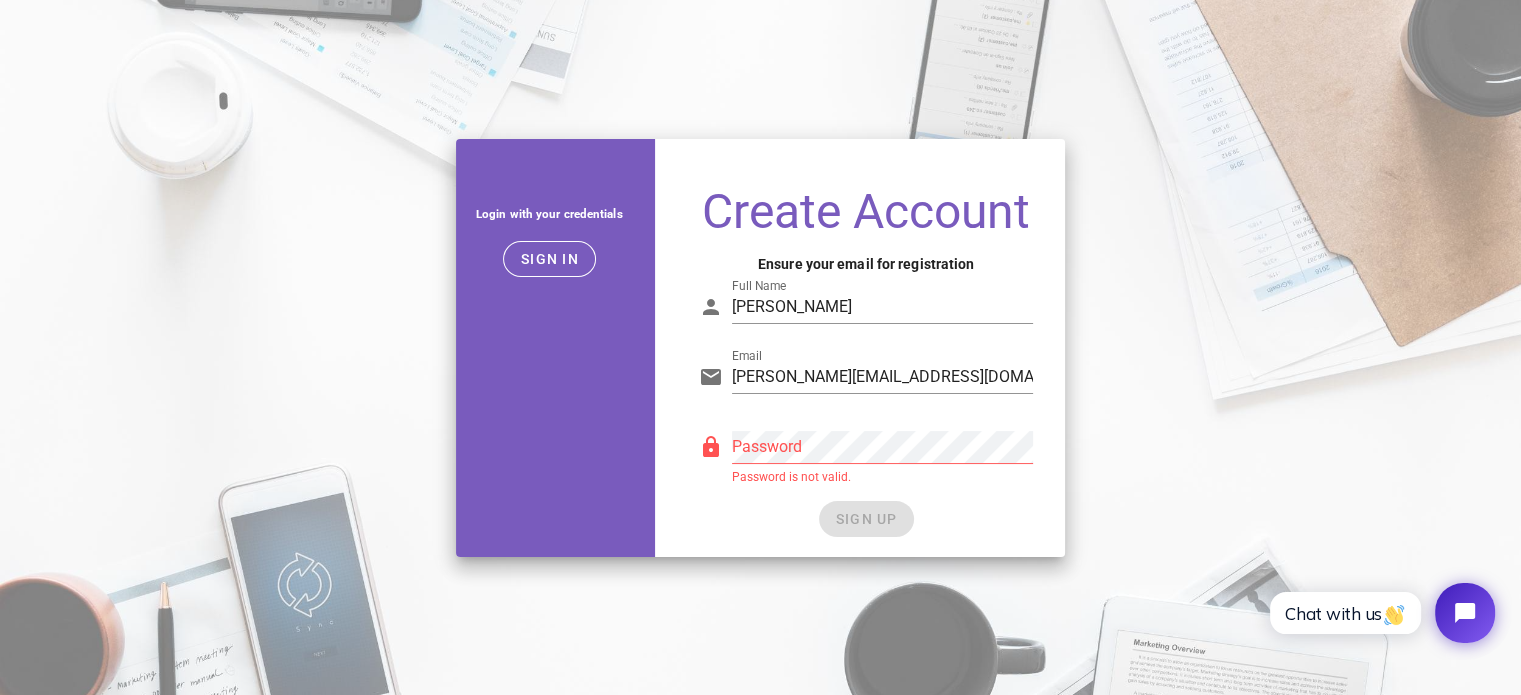 click on "Password Password is not valid." at bounding box center [866, 456] 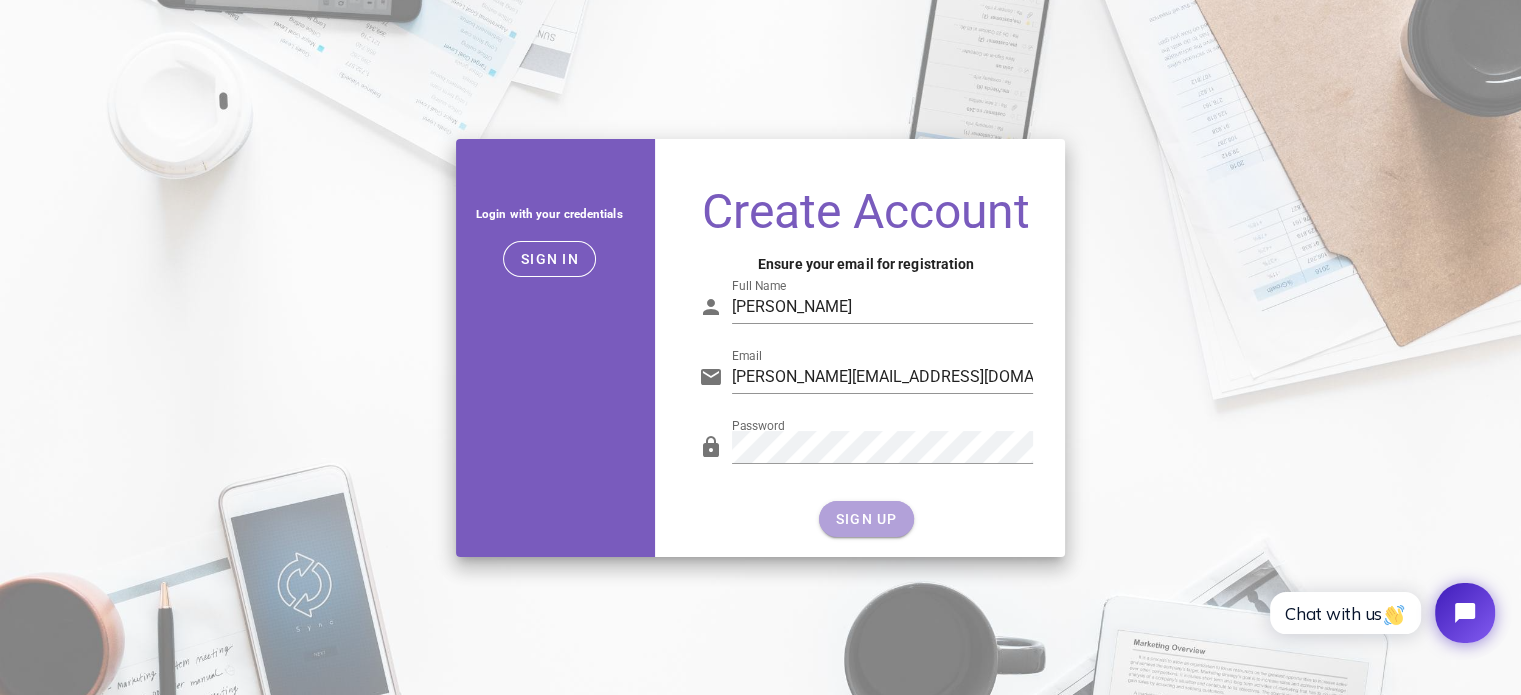 click on "SIGN UP" at bounding box center (866, 519) 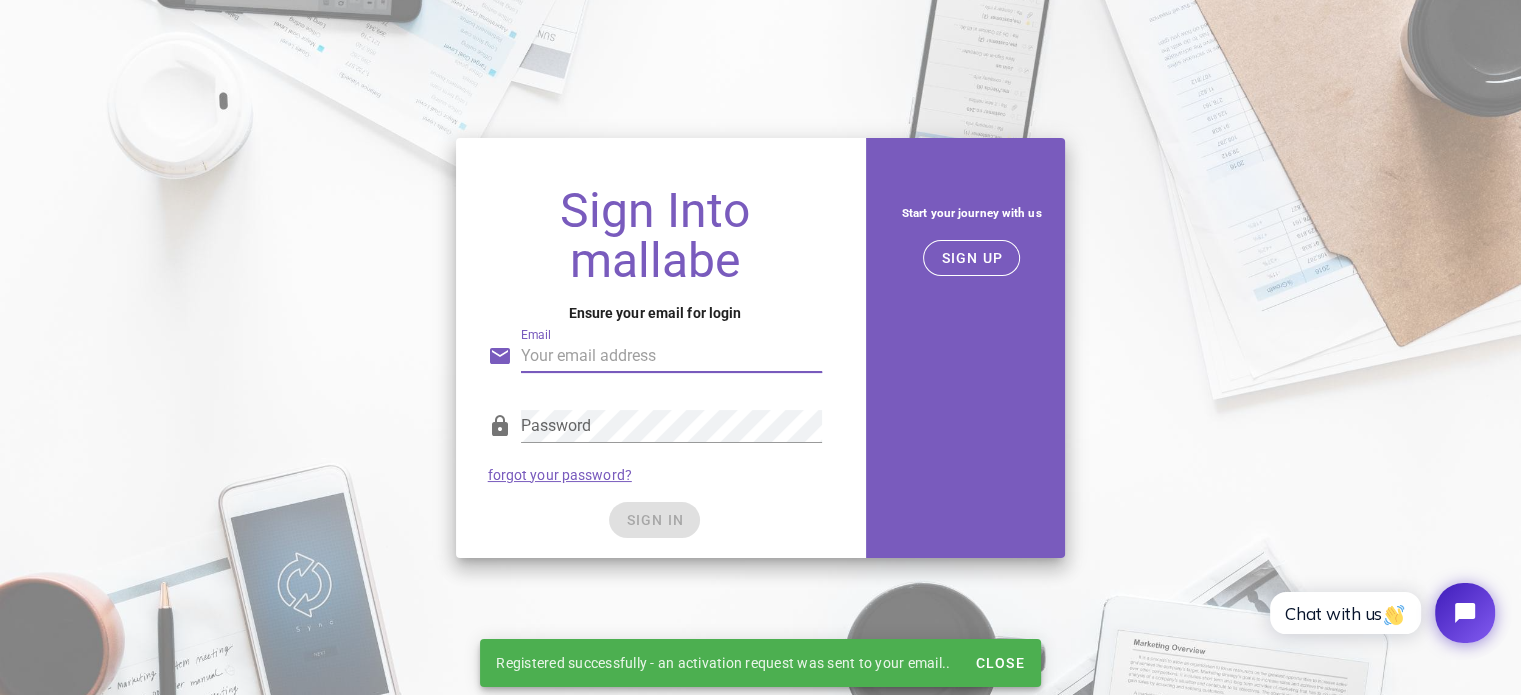 click on "Email" at bounding box center [672, 356] 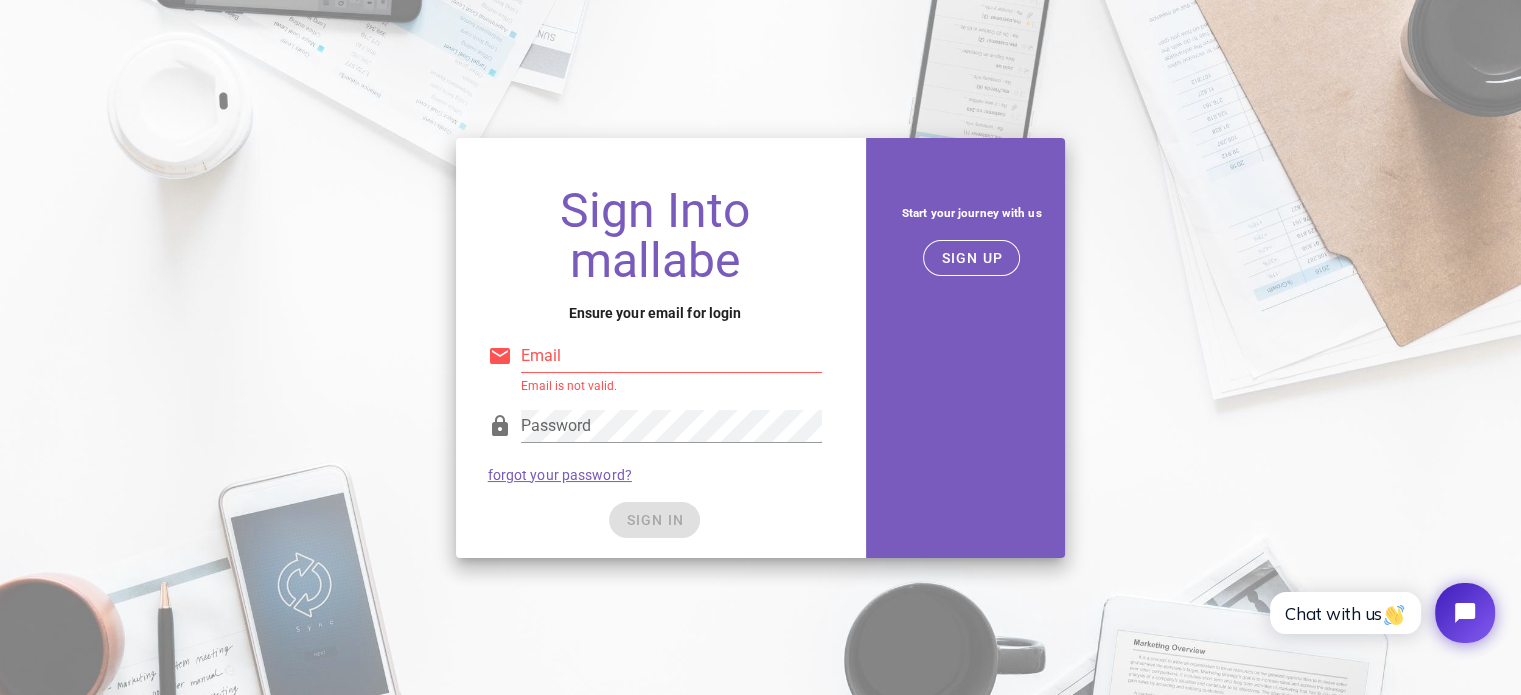 type on "[PERSON_NAME][EMAIL_ADDRESS][DOMAIN_NAME]" 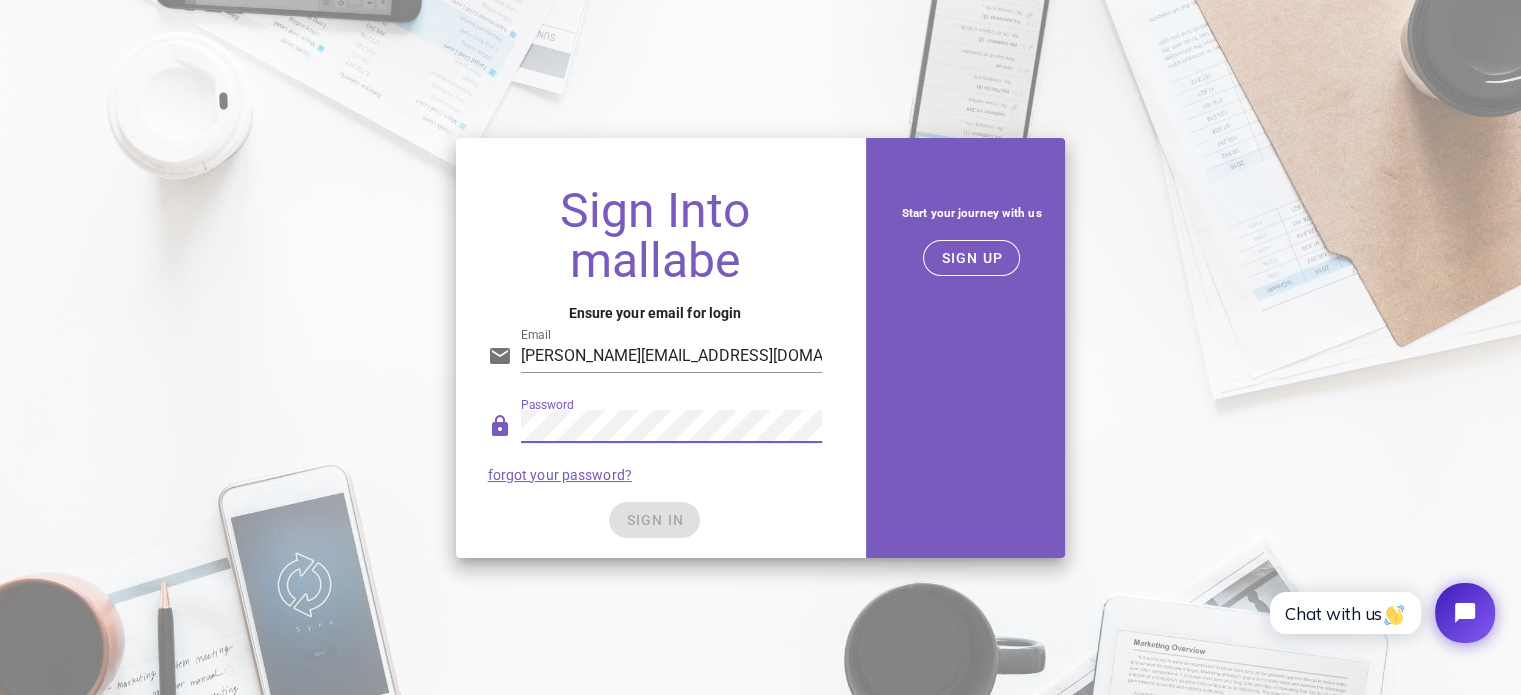 click on "Password" at bounding box center [672, 426] 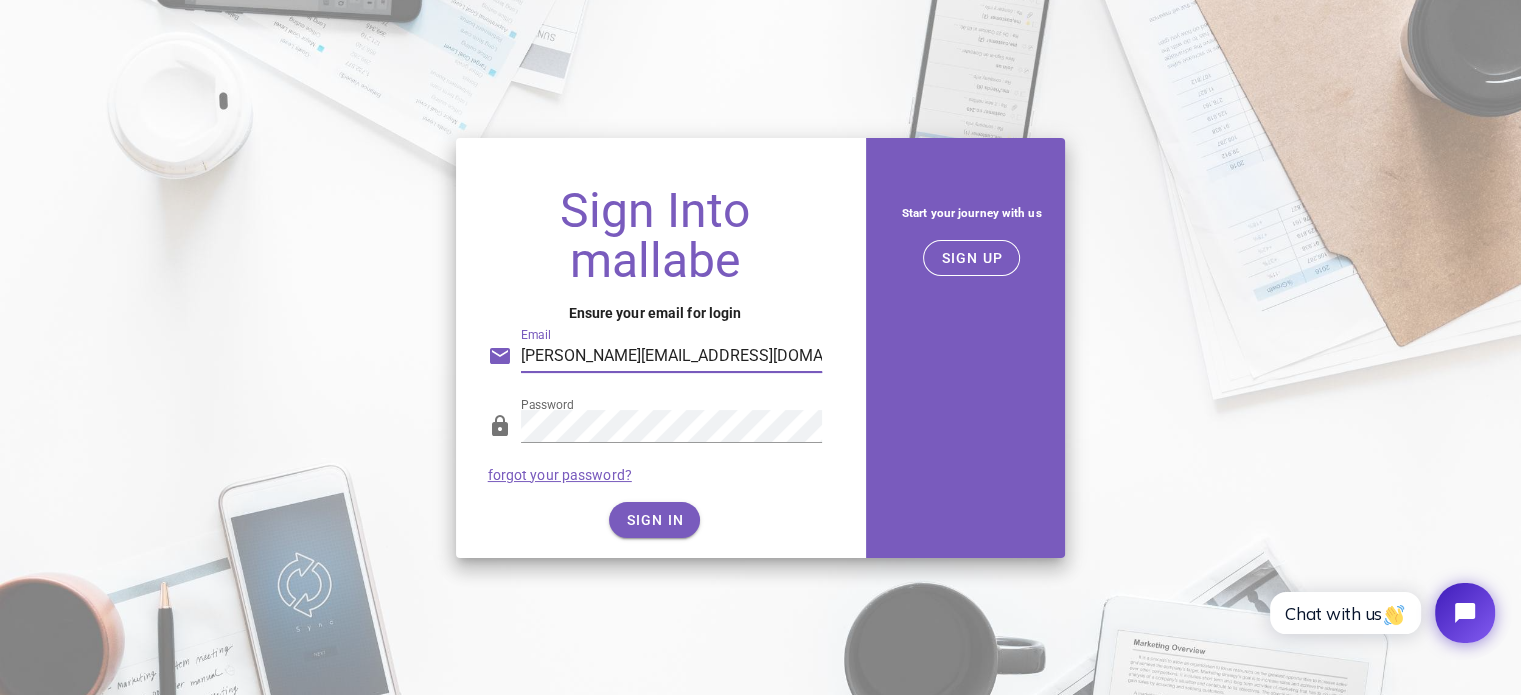 click on "[PERSON_NAME][EMAIL_ADDRESS][DOMAIN_NAME]" at bounding box center (672, 356) 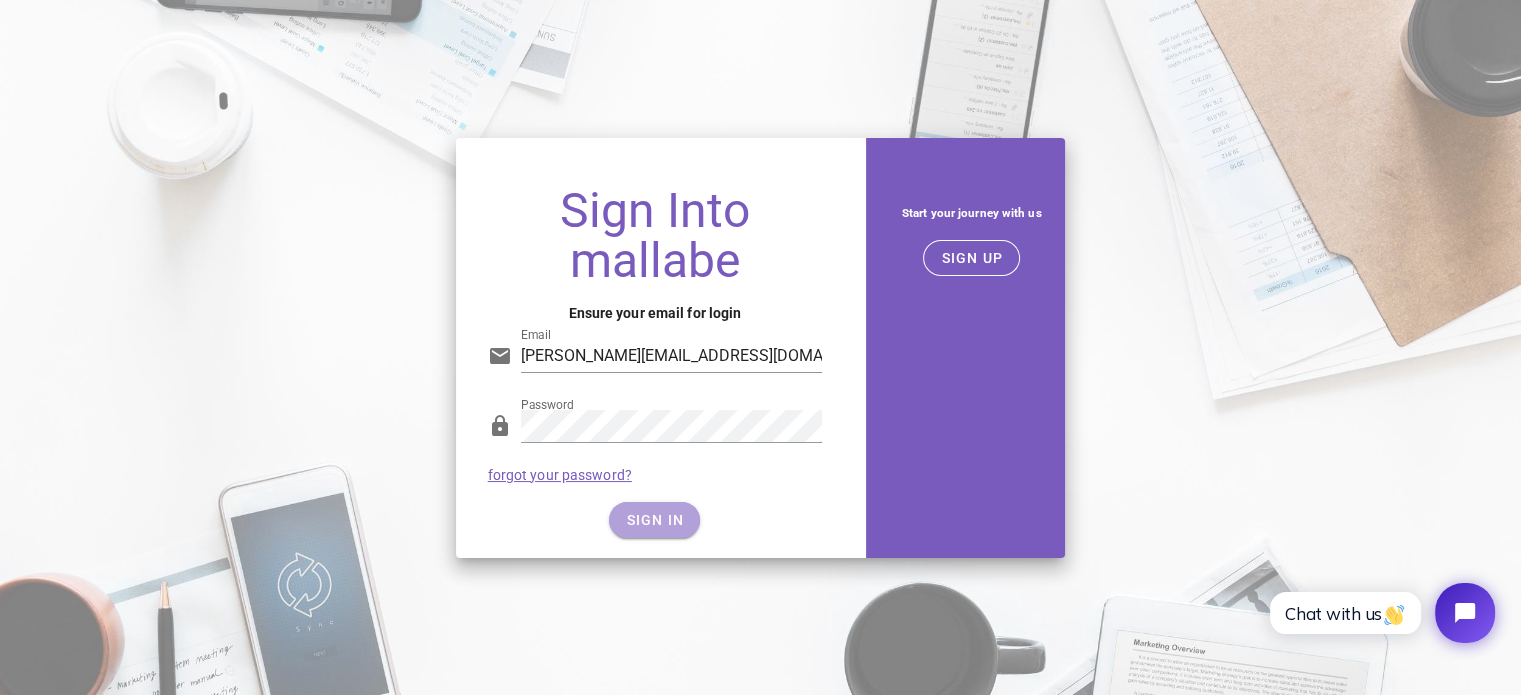 click on "SIGN IN" at bounding box center (654, 520) 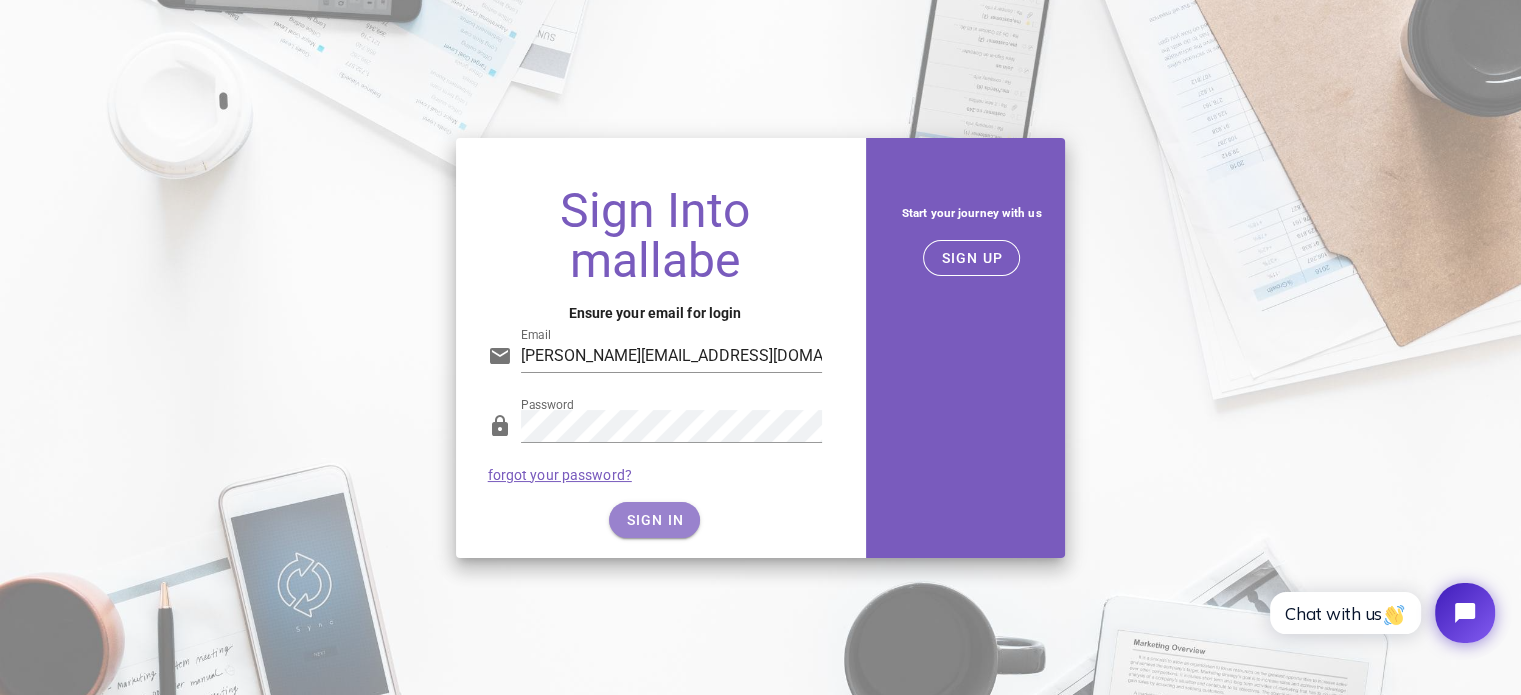 click on "SIGN IN" at bounding box center [654, 520] 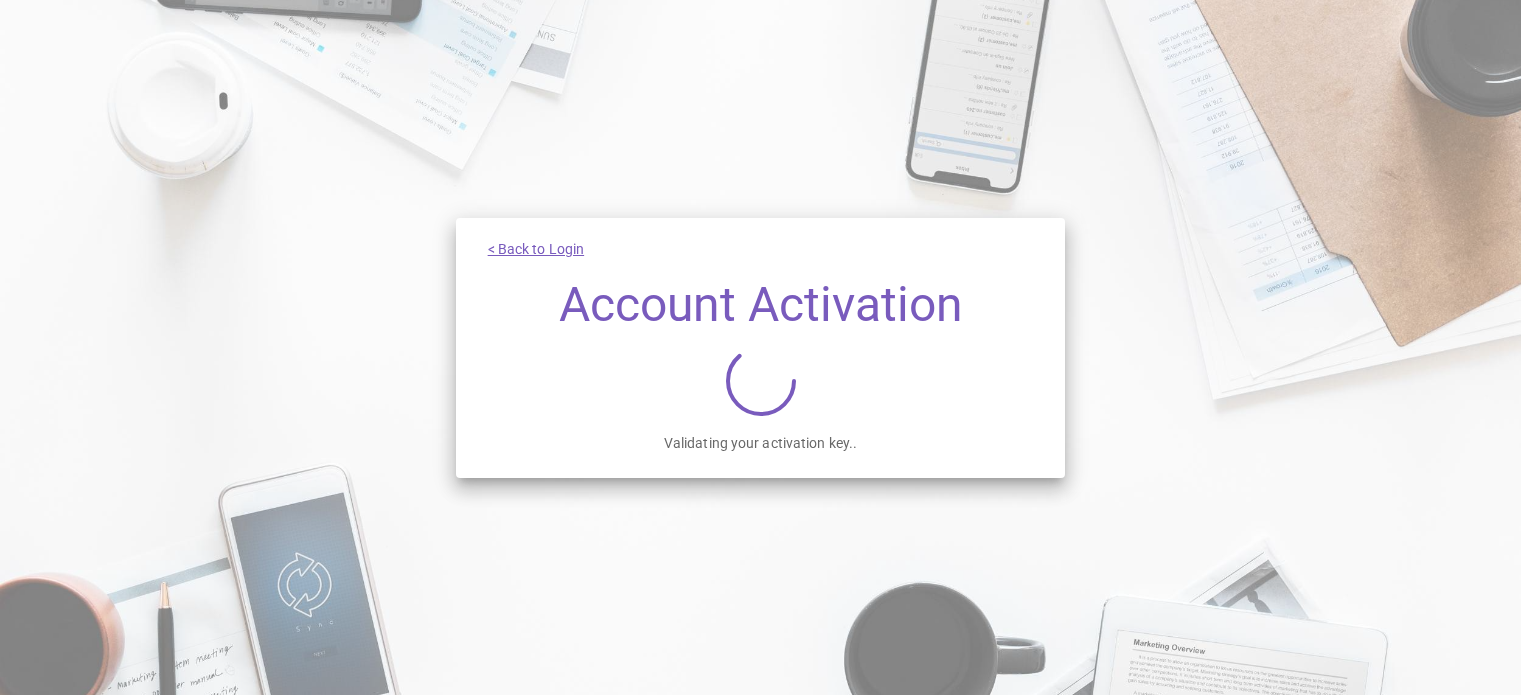 scroll, scrollTop: 0, scrollLeft: 0, axis: both 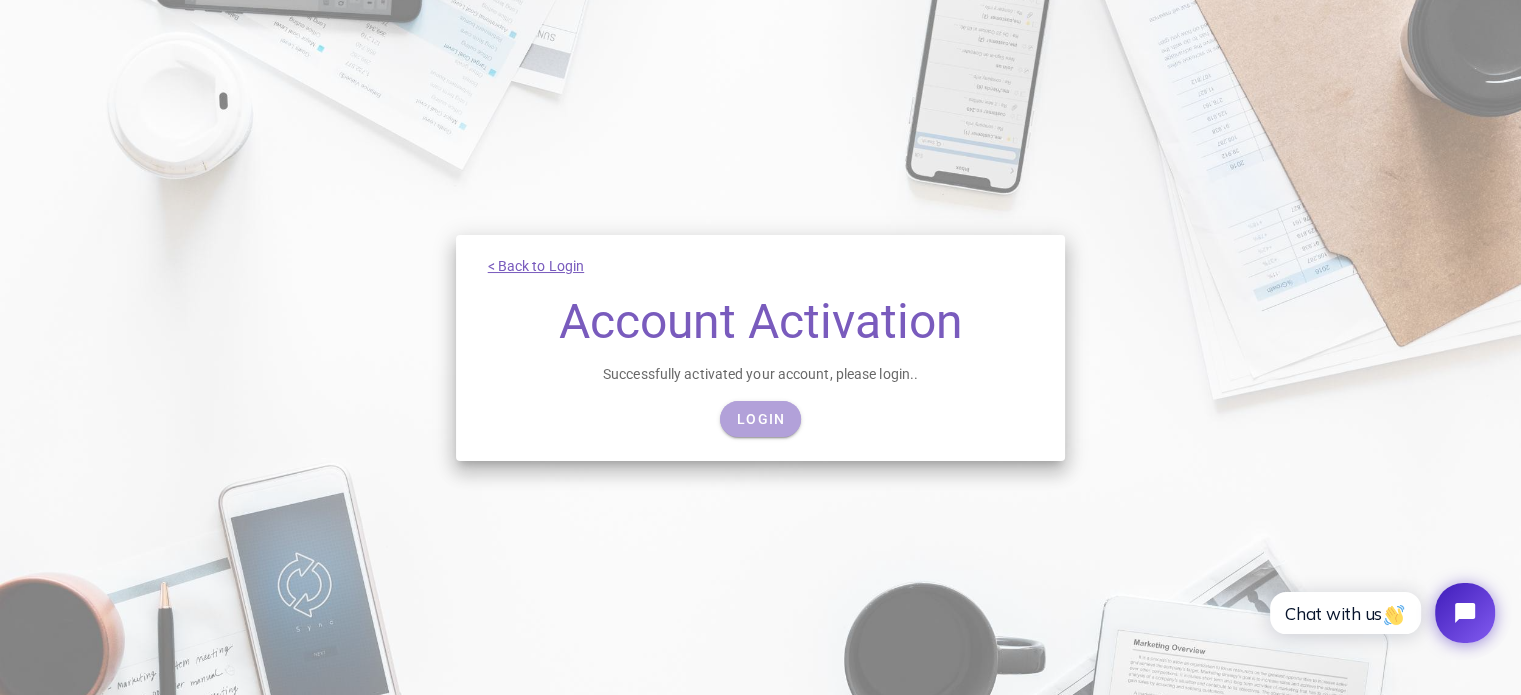 click on "Login" at bounding box center [760, 419] 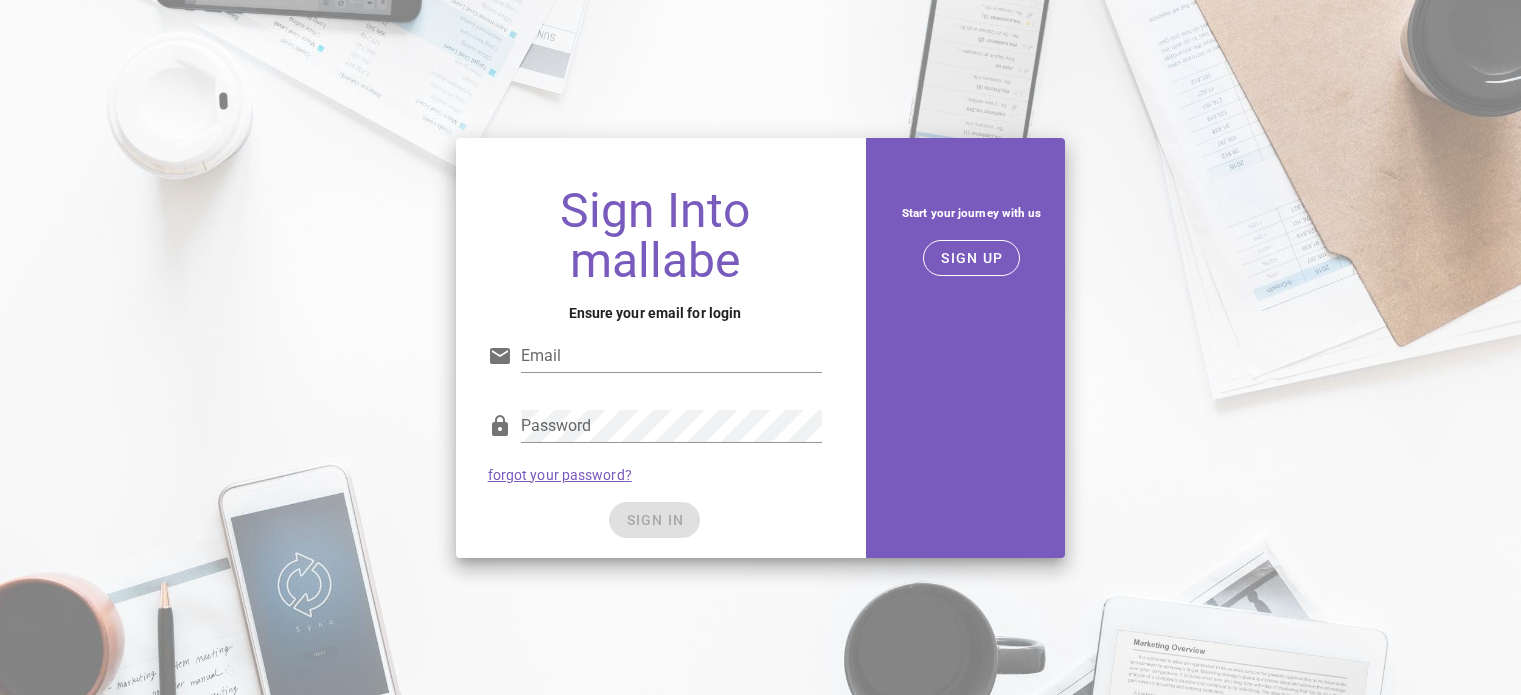 scroll, scrollTop: 0, scrollLeft: 0, axis: both 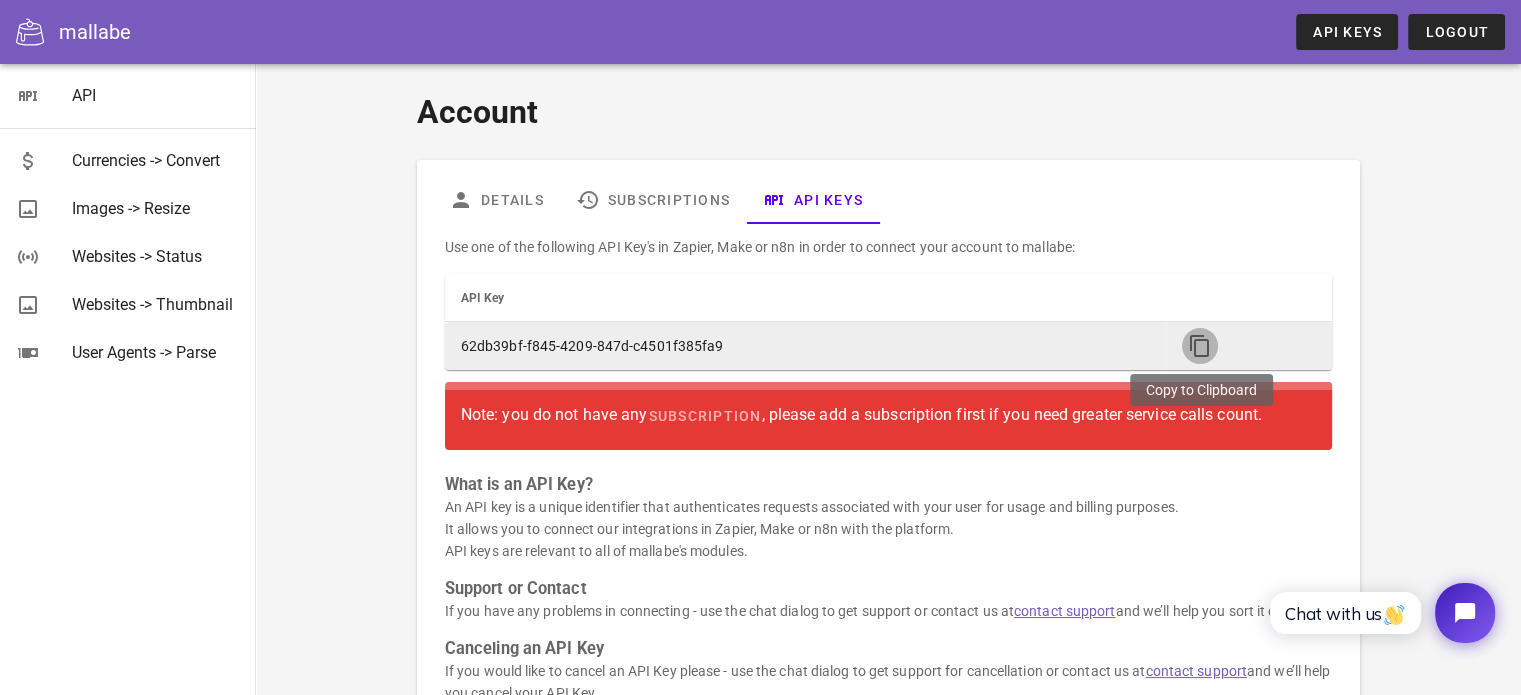 click at bounding box center (1200, 346) 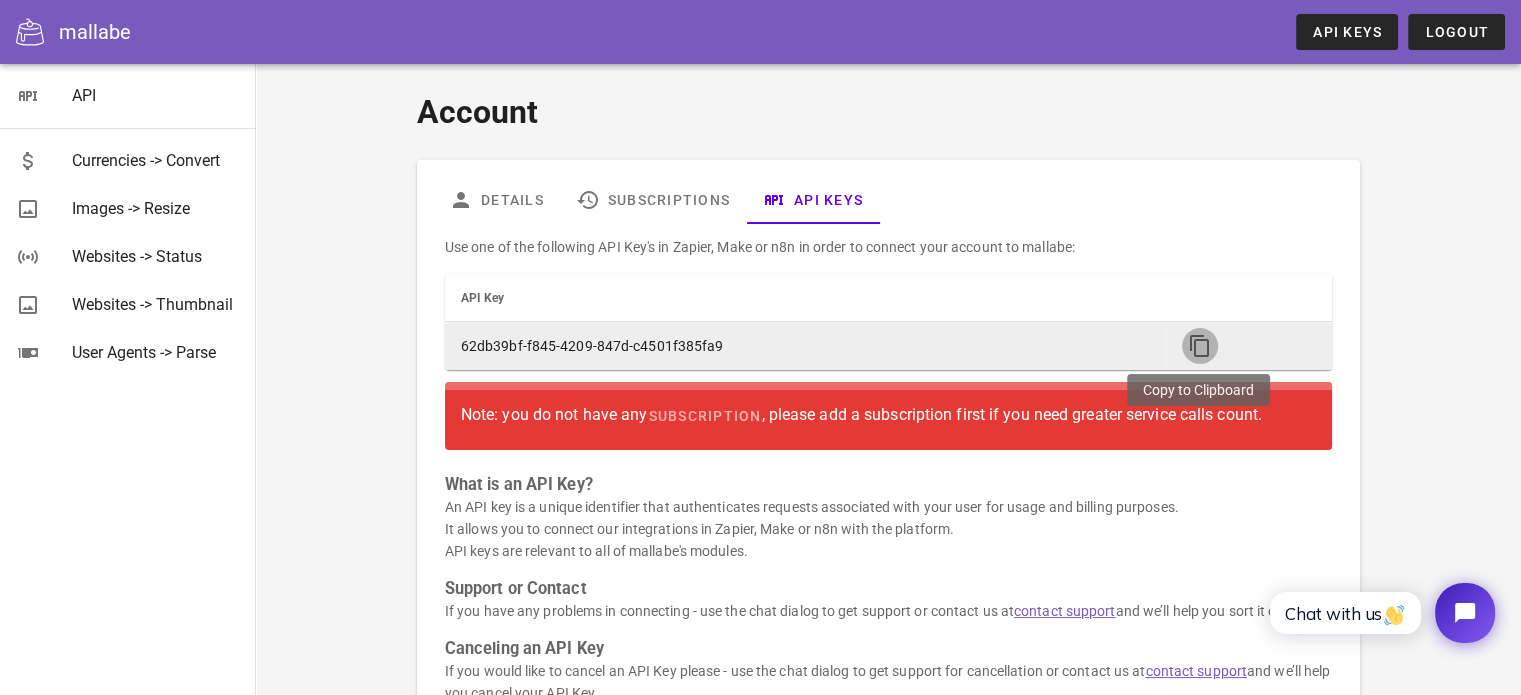 click at bounding box center [1200, 346] 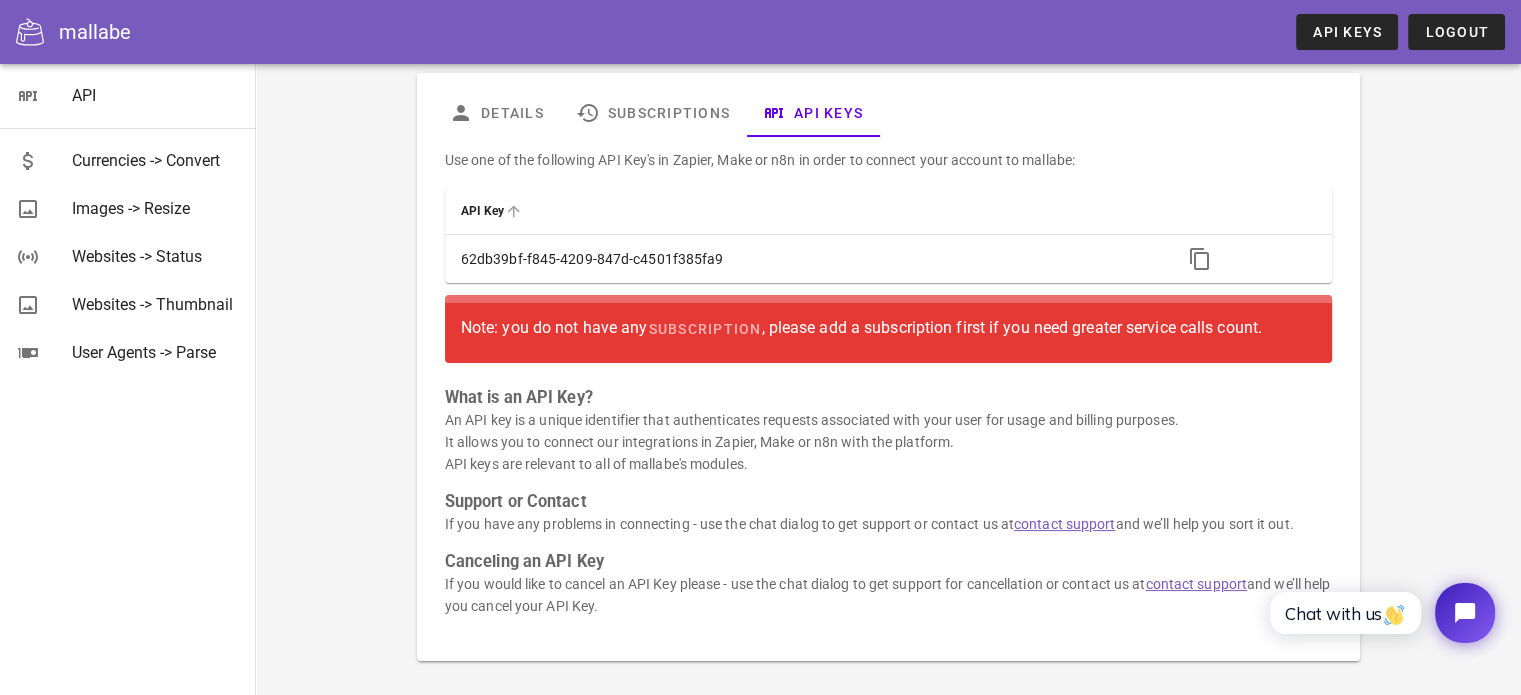scroll, scrollTop: 88, scrollLeft: 0, axis: vertical 